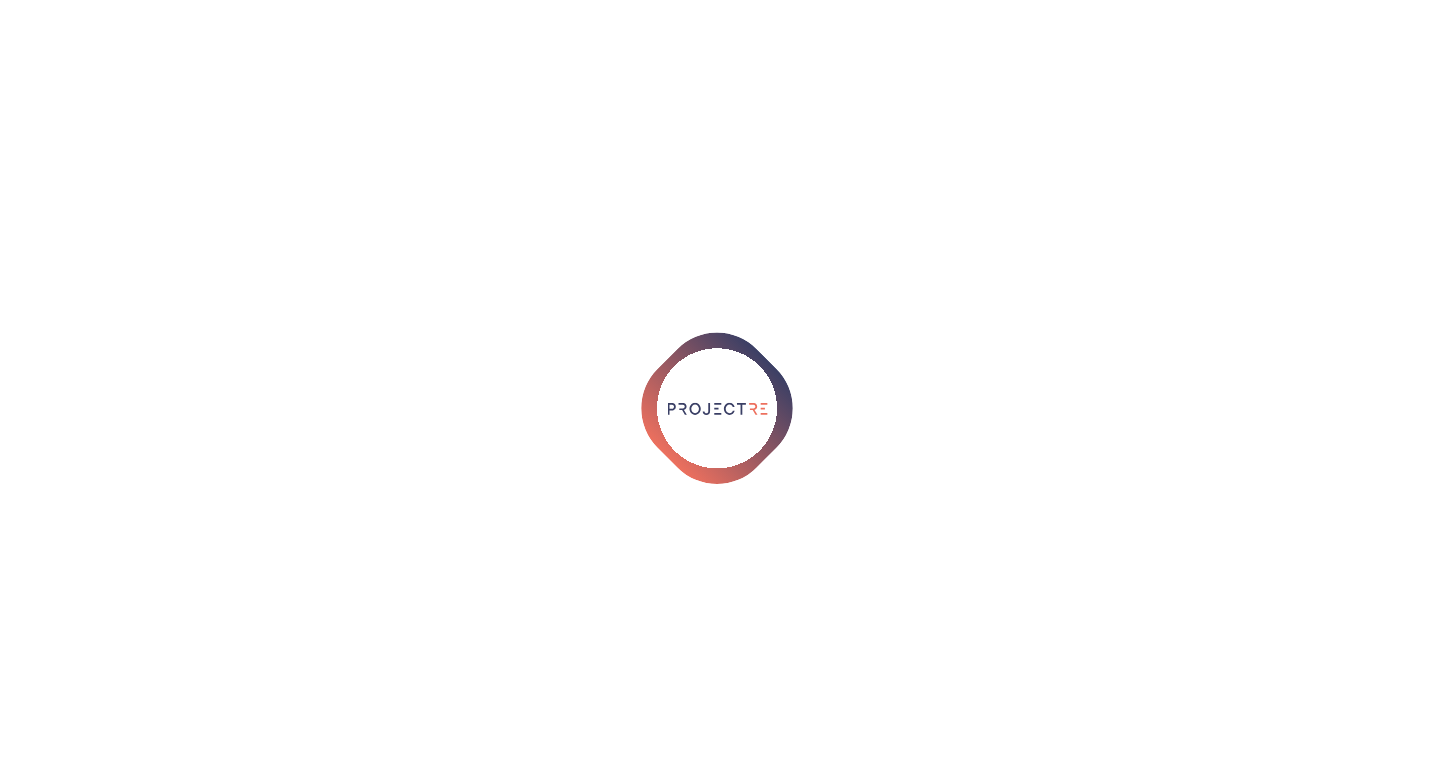 scroll, scrollTop: 0, scrollLeft: 0, axis: both 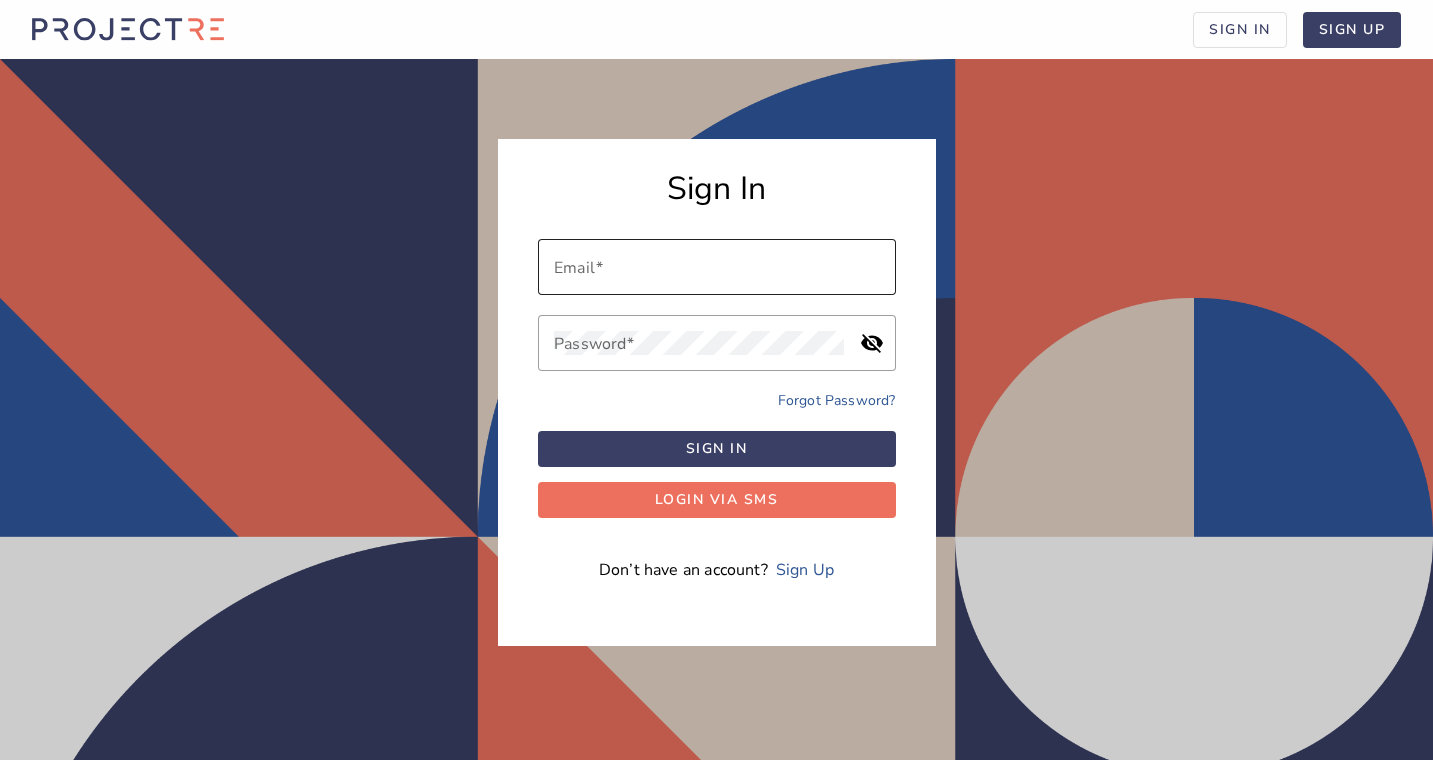 click on "Email" at bounding box center (717, 267) 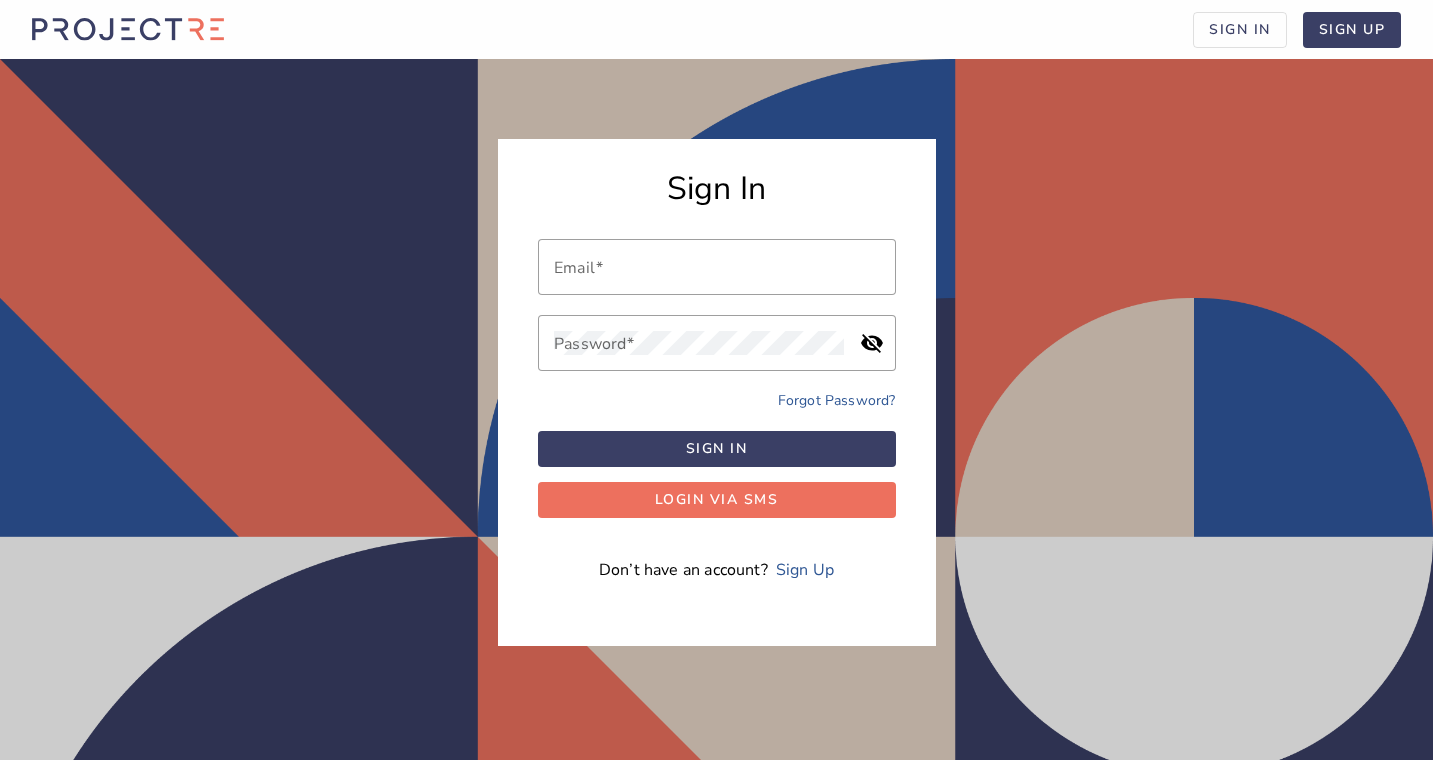 scroll, scrollTop: 0, scrollLeft: 0, axis: both 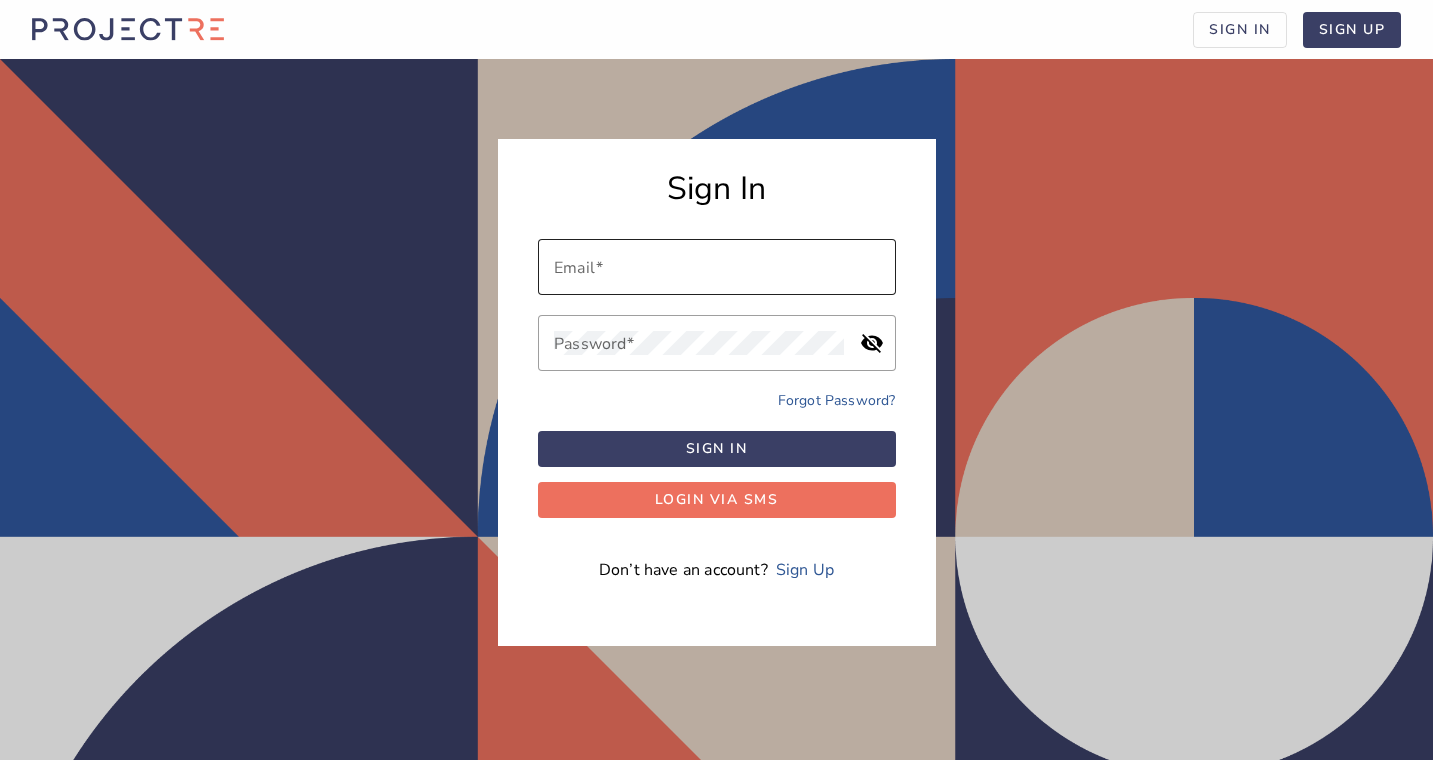 click on "Email" at bounding box center (717, 267) 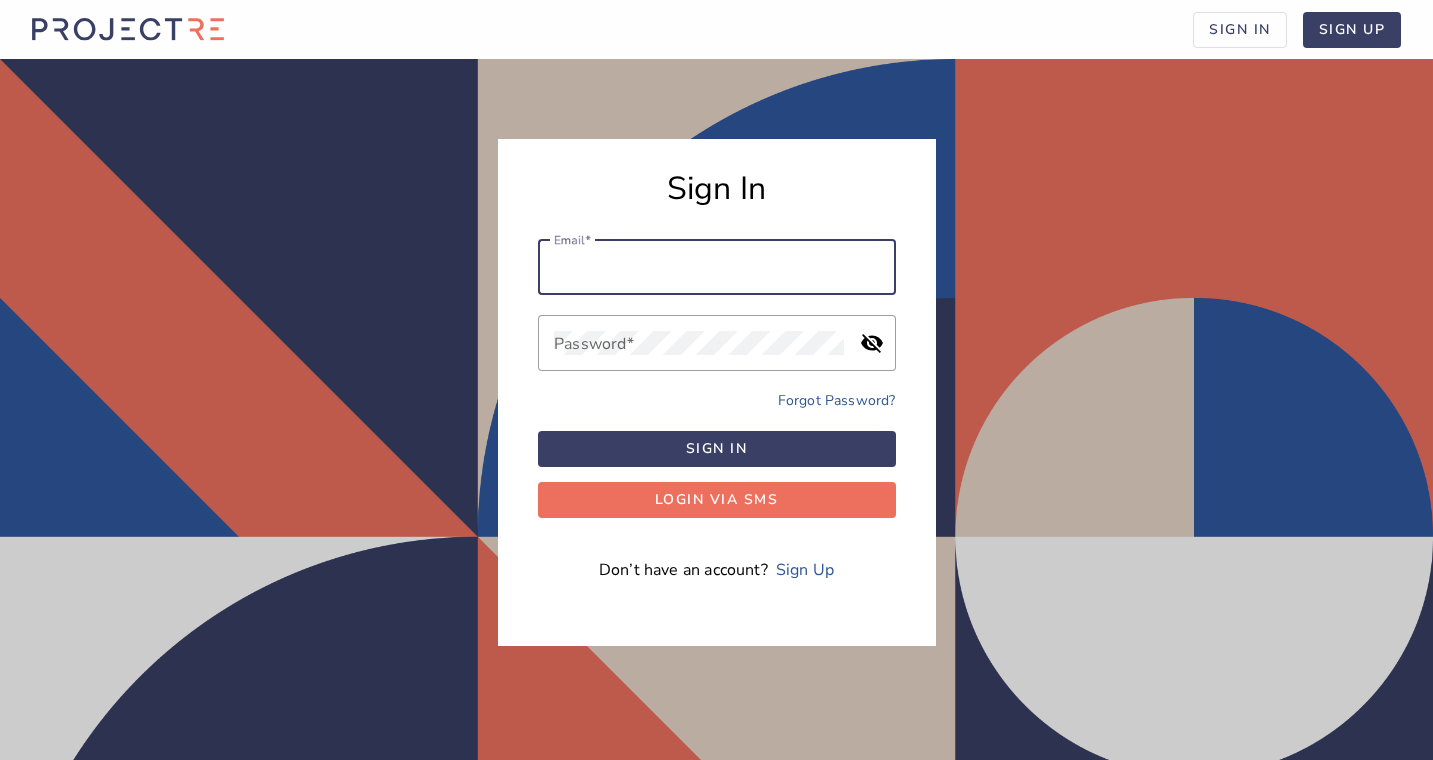 paste on "admin@leadingcapitalgroup.com" 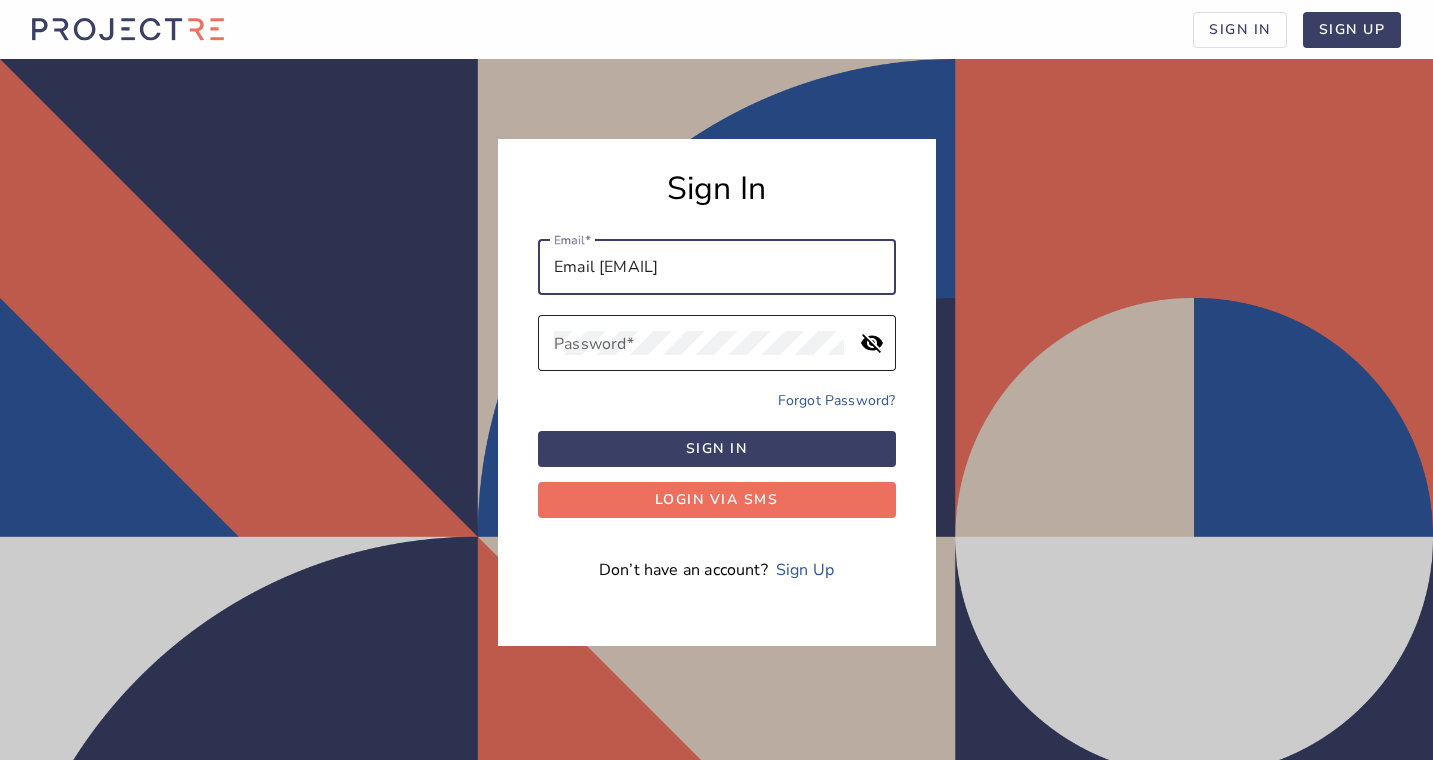 type on "admin@leadingcapitalgroup.com" 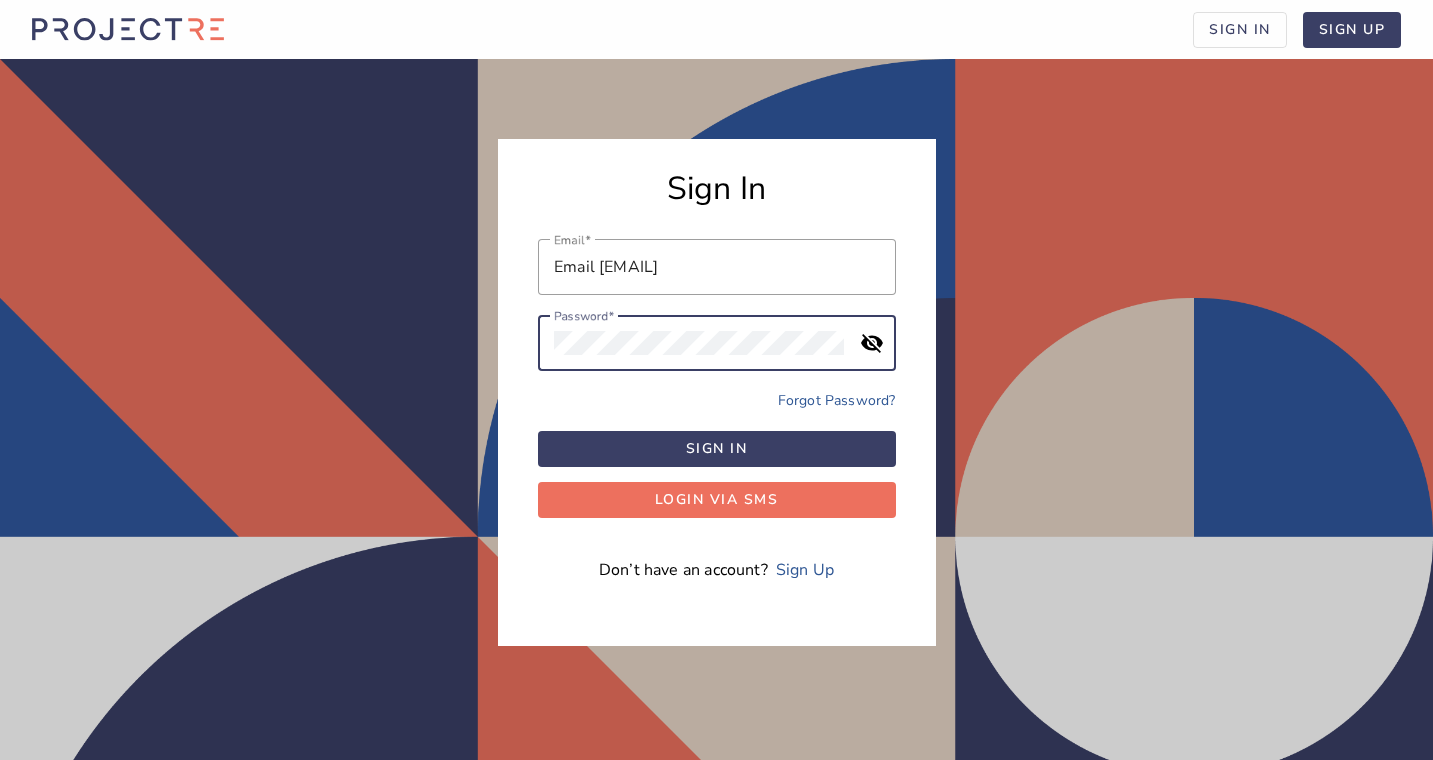 click on "visibility_off" at bounding box center (872, 343) 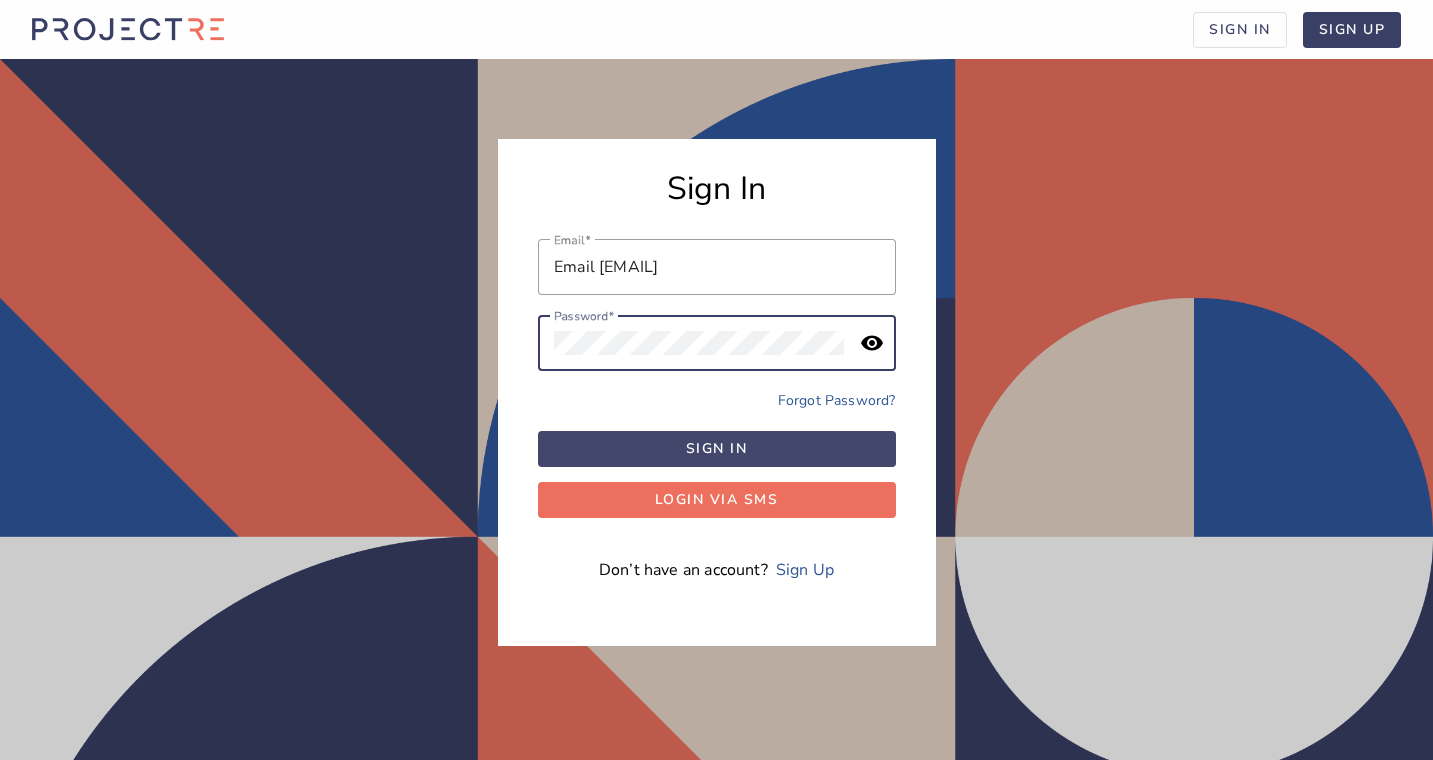 click at bounding box center [717, 449] 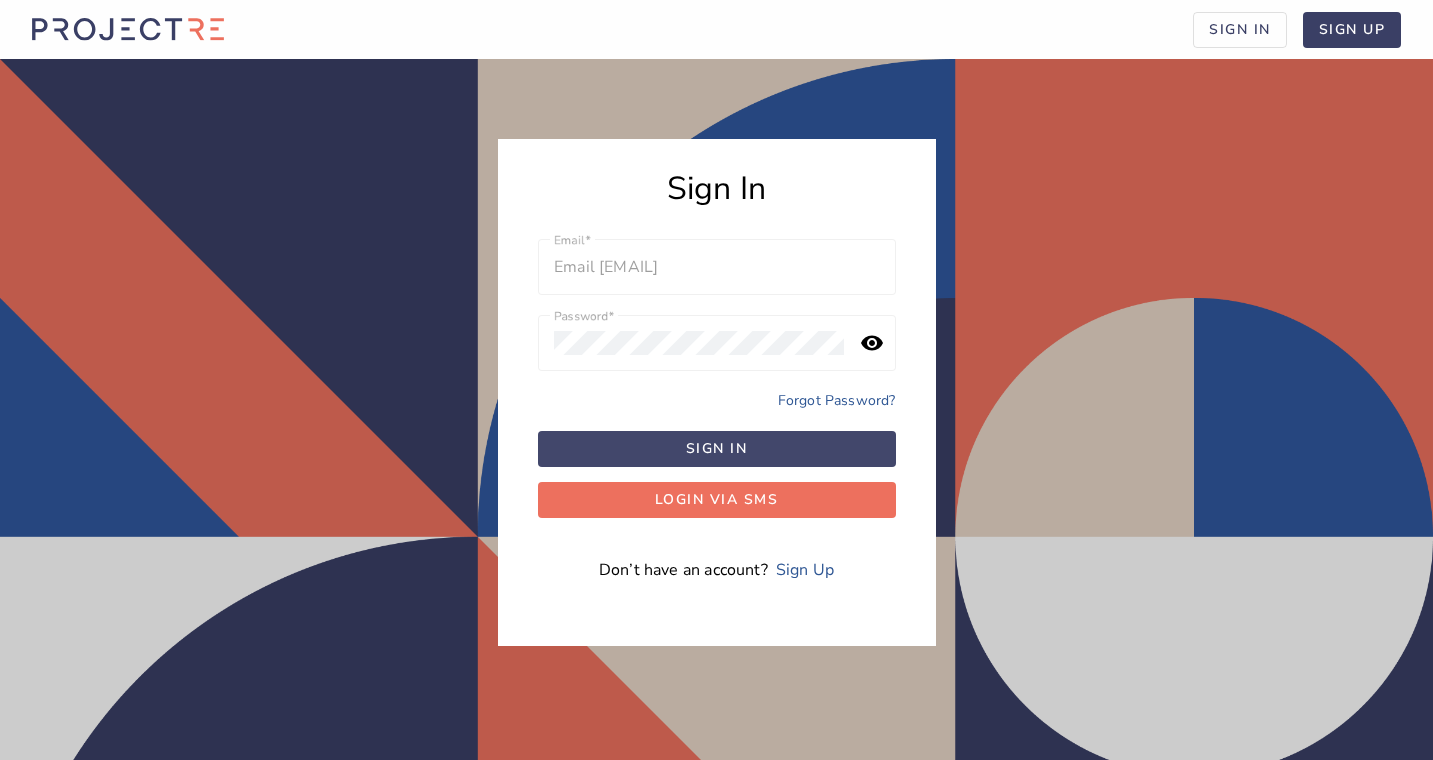 scroll, scrollTop: 0, scrollLeft: 0, axis: both 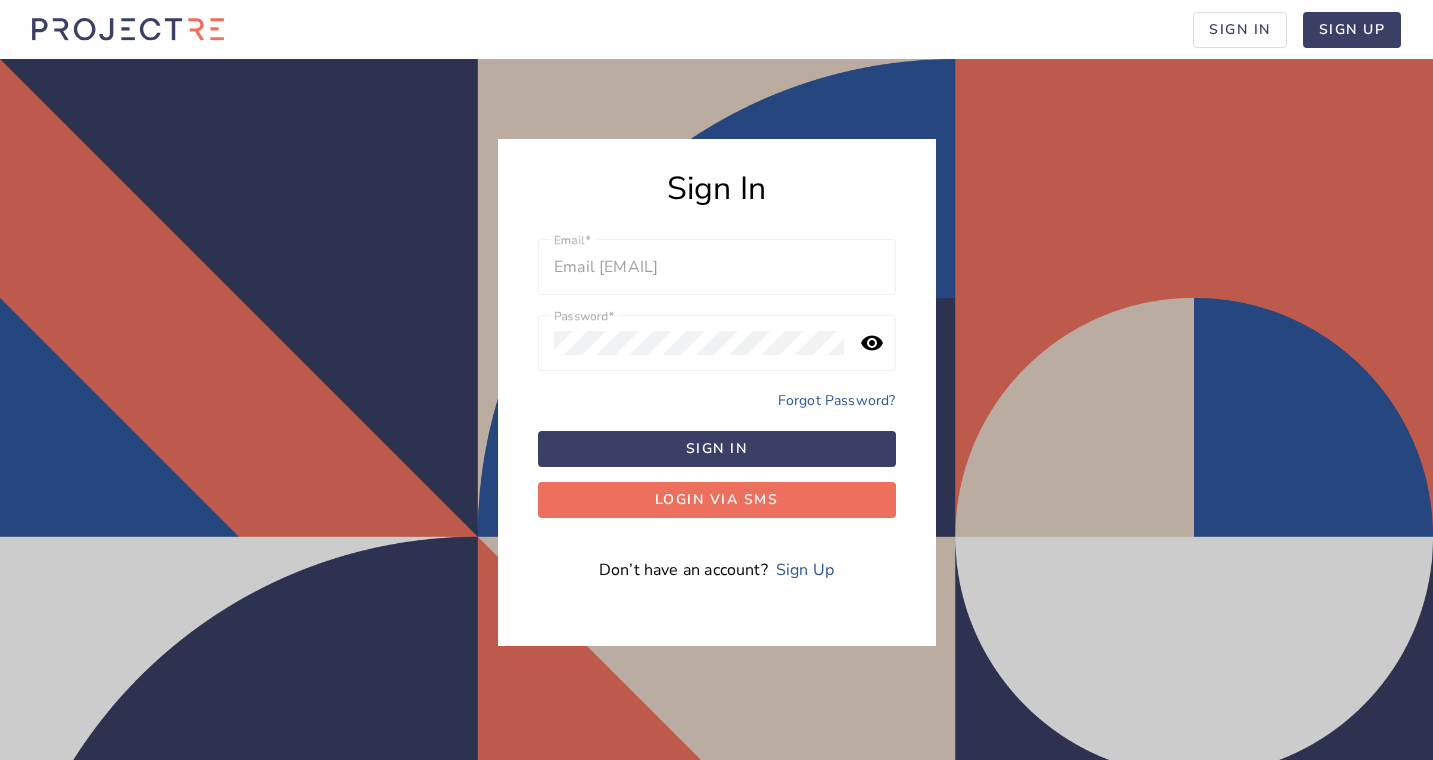 click on "Email admin@leadingcapitalgroup.com" at bounding box center [717, 277] 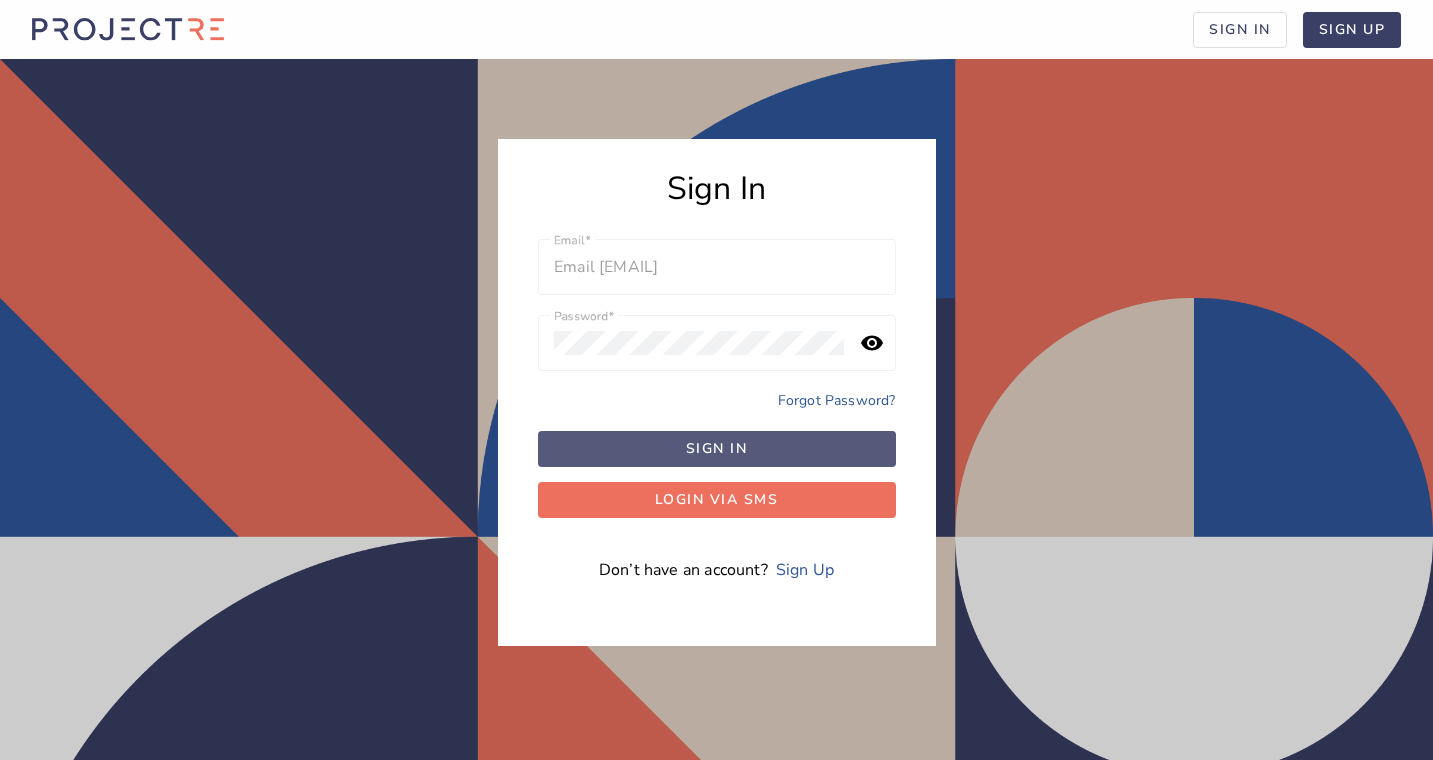 click on "Sign in" at bounding box center (717, 448) 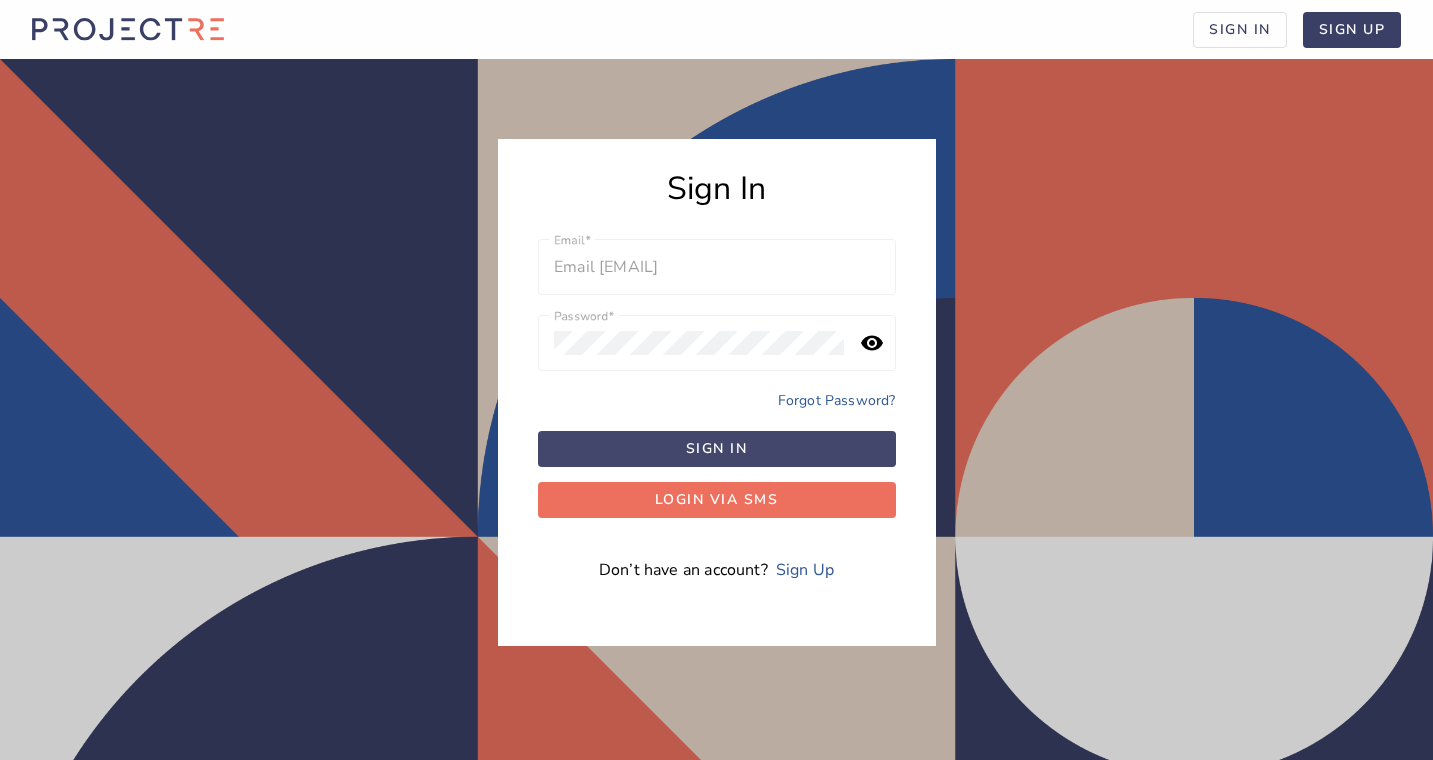 click on "Sign in" at bounding box center (717, 448) 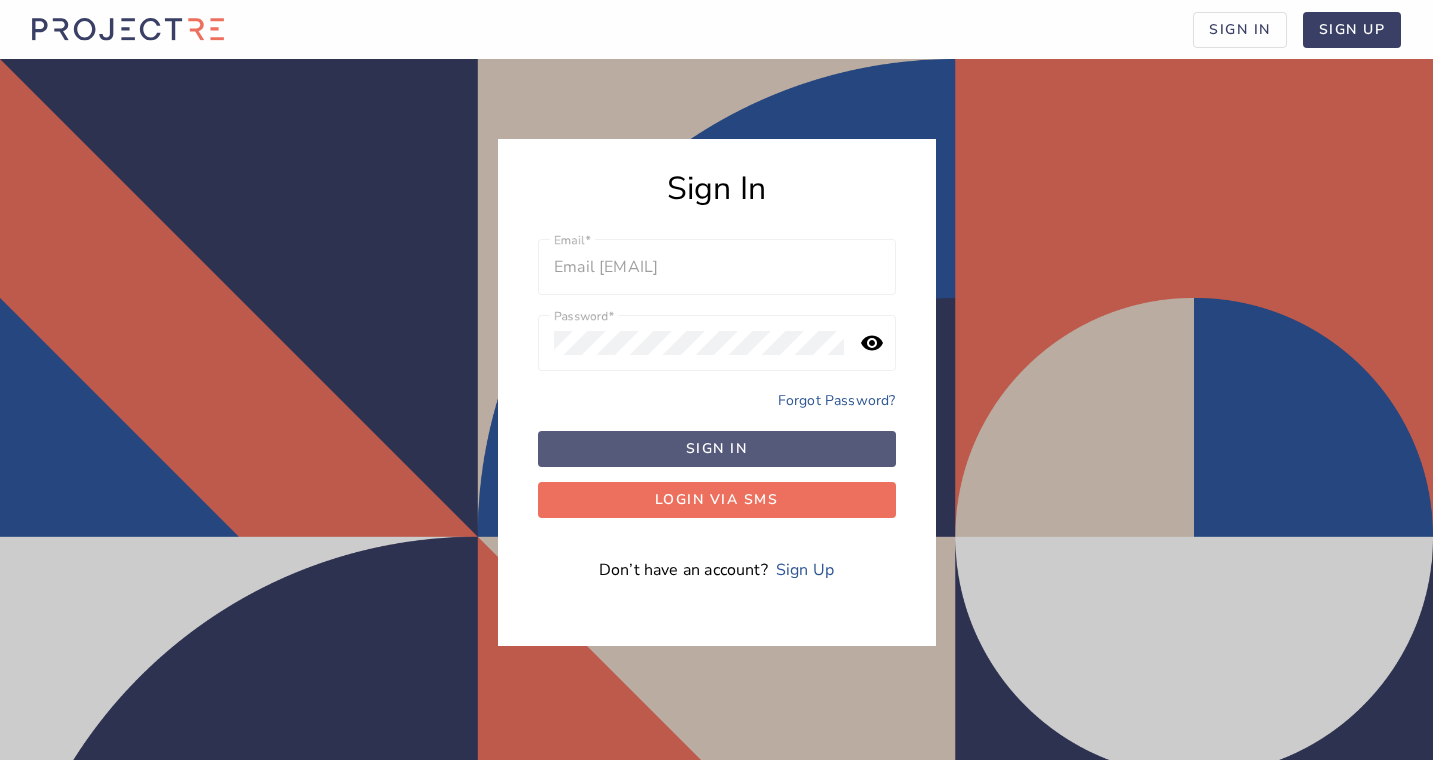 click on "Sign in" at bounding box center (717, 448) 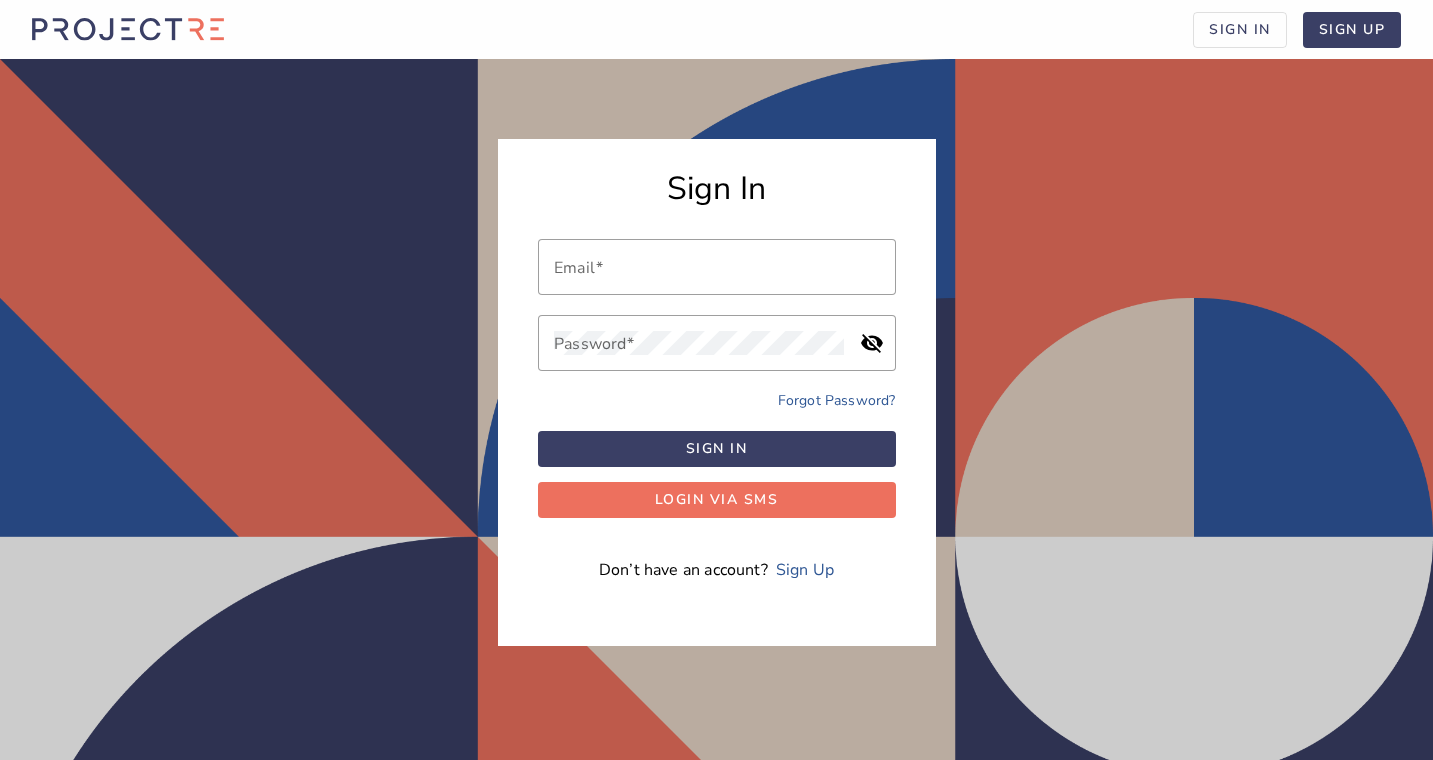scroll, scrollTop: 0, scrollLeft: 0, axis: both 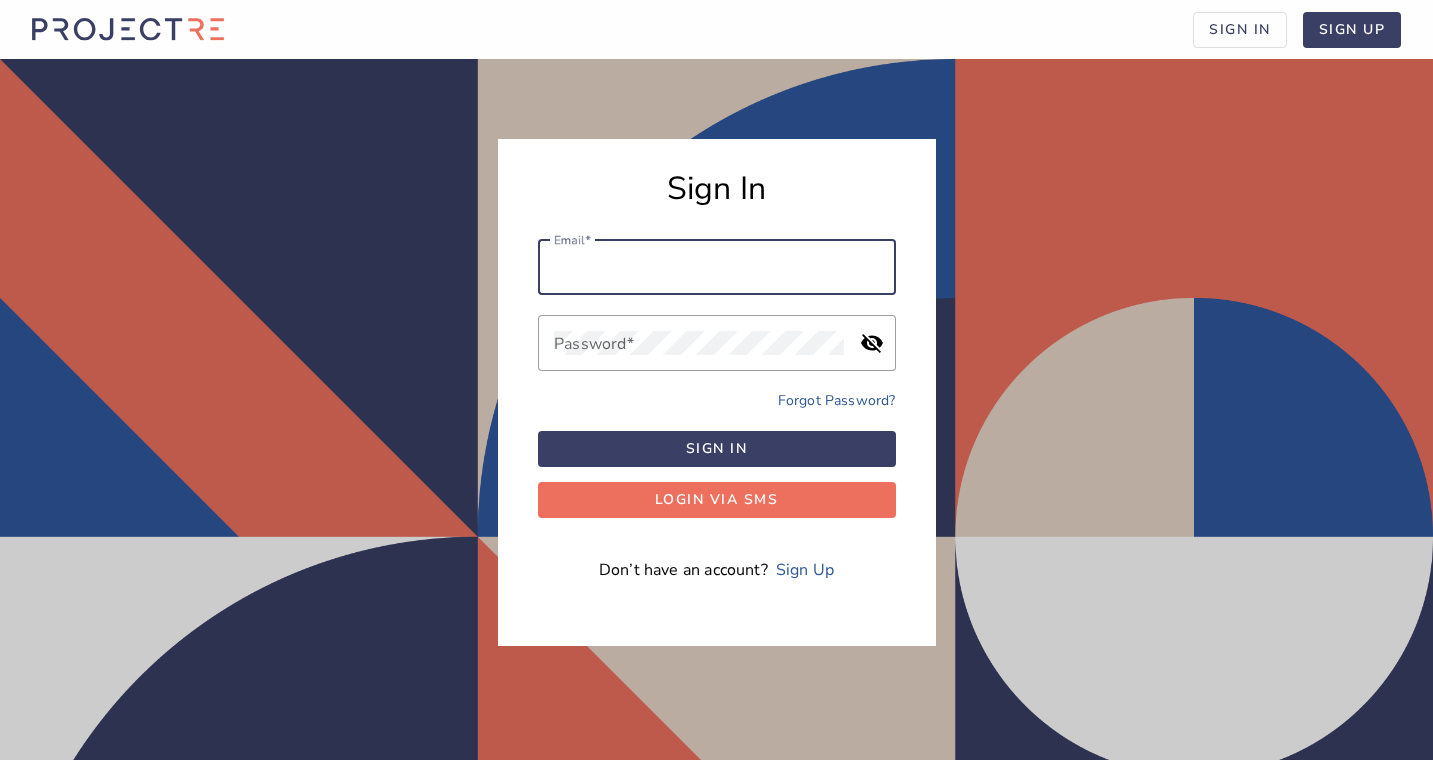 click on "Email" at bounding box center [717, 267] 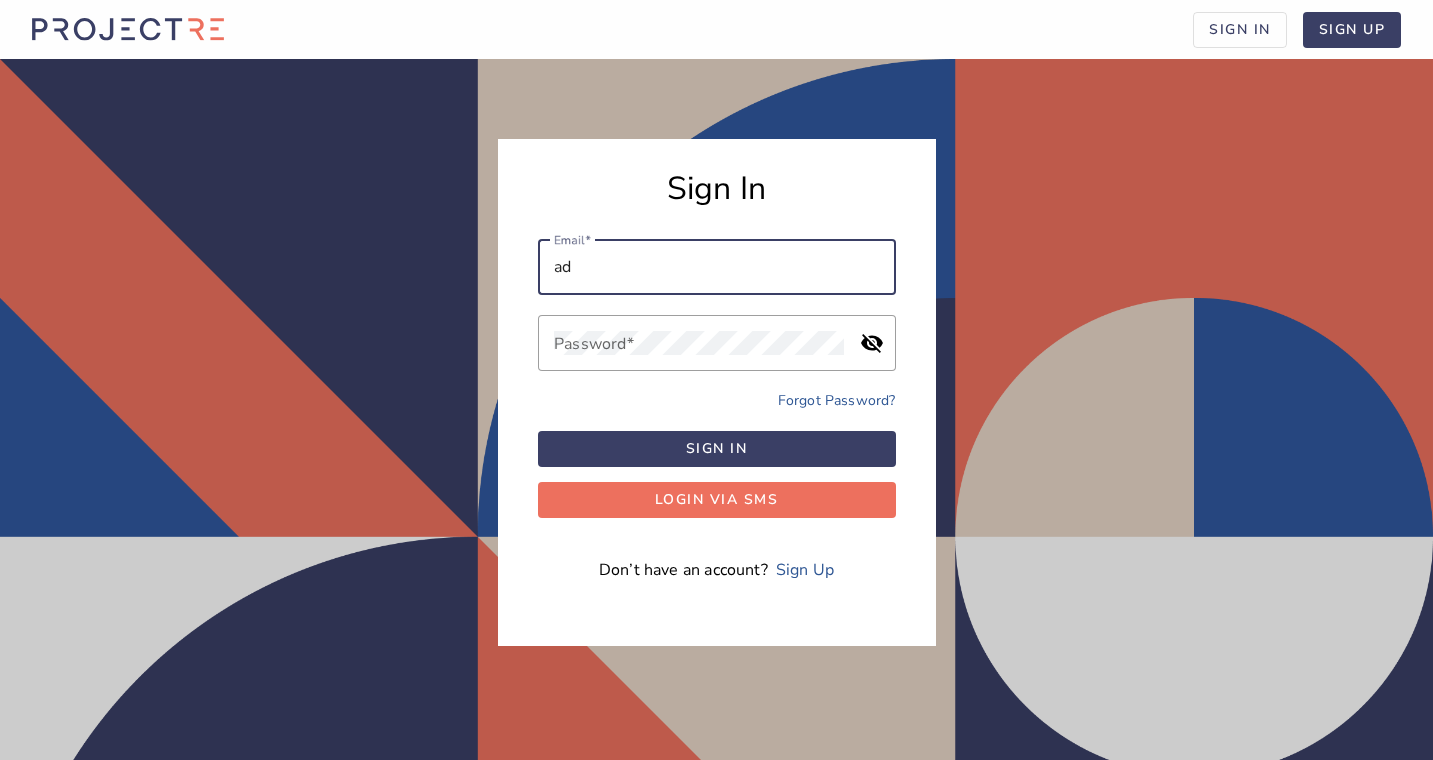 type on "ad" 